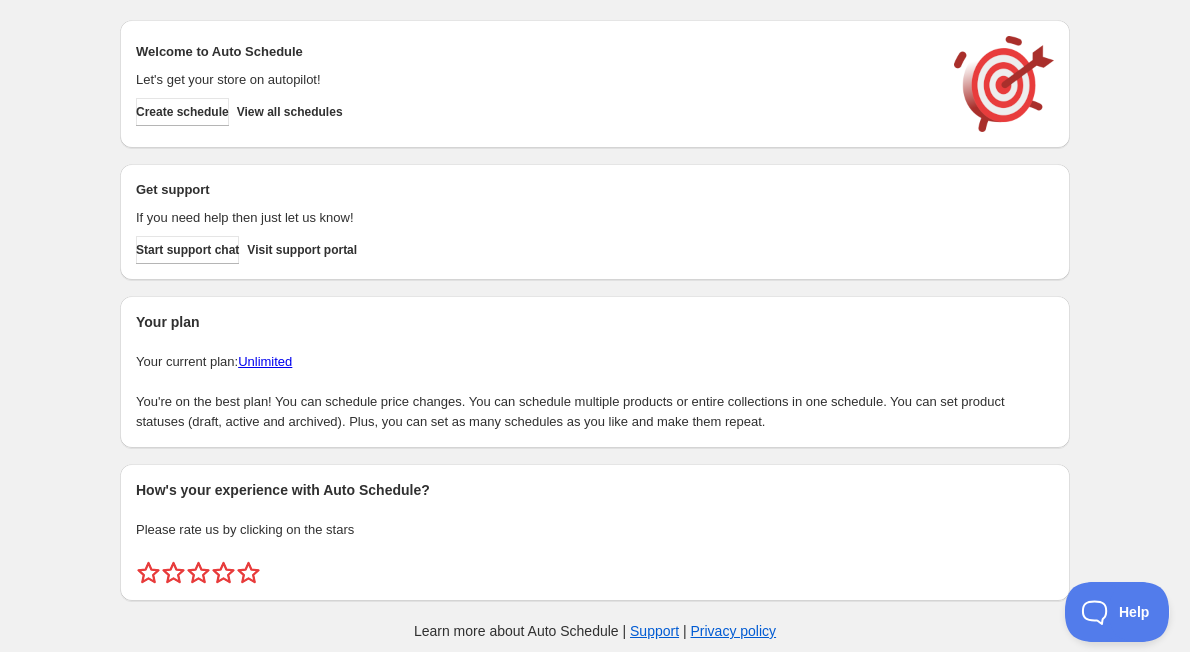 scroll, scrollTop: 0, scrollLeft: 0, axis: both 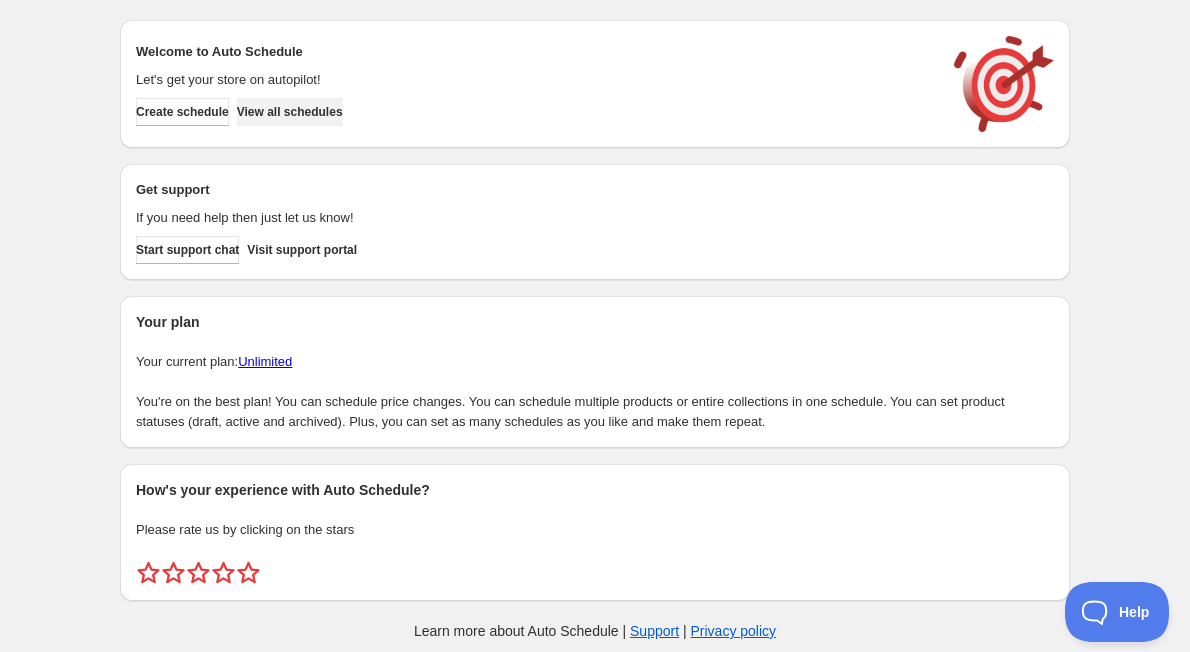 click on "View all schedules" at bounding box center [290, 112] 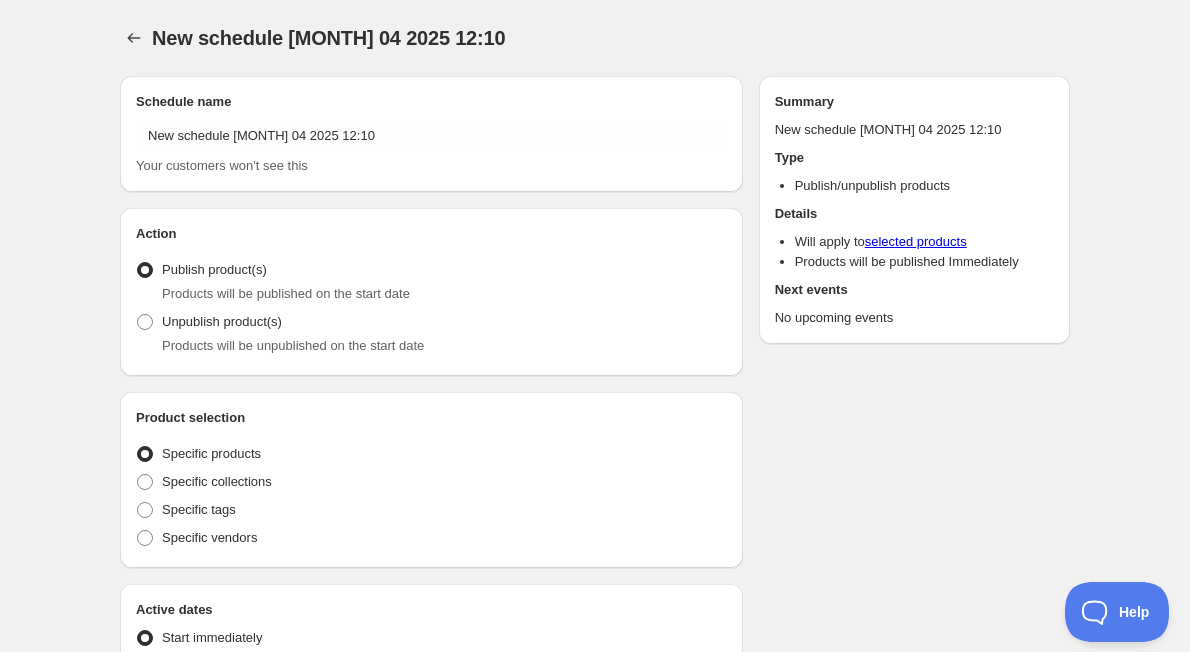 radio on "true" 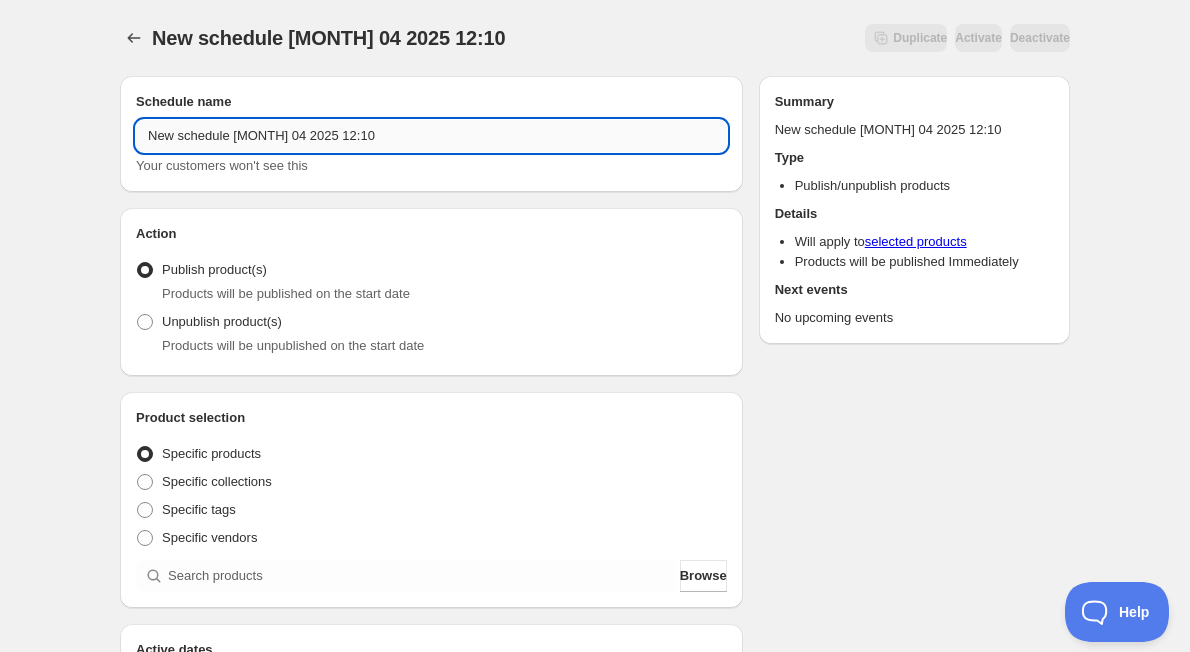 drag, startPoint x: 365, startPoint y: 136, endPoint x: 144, endPoint y: 136, distance: 221 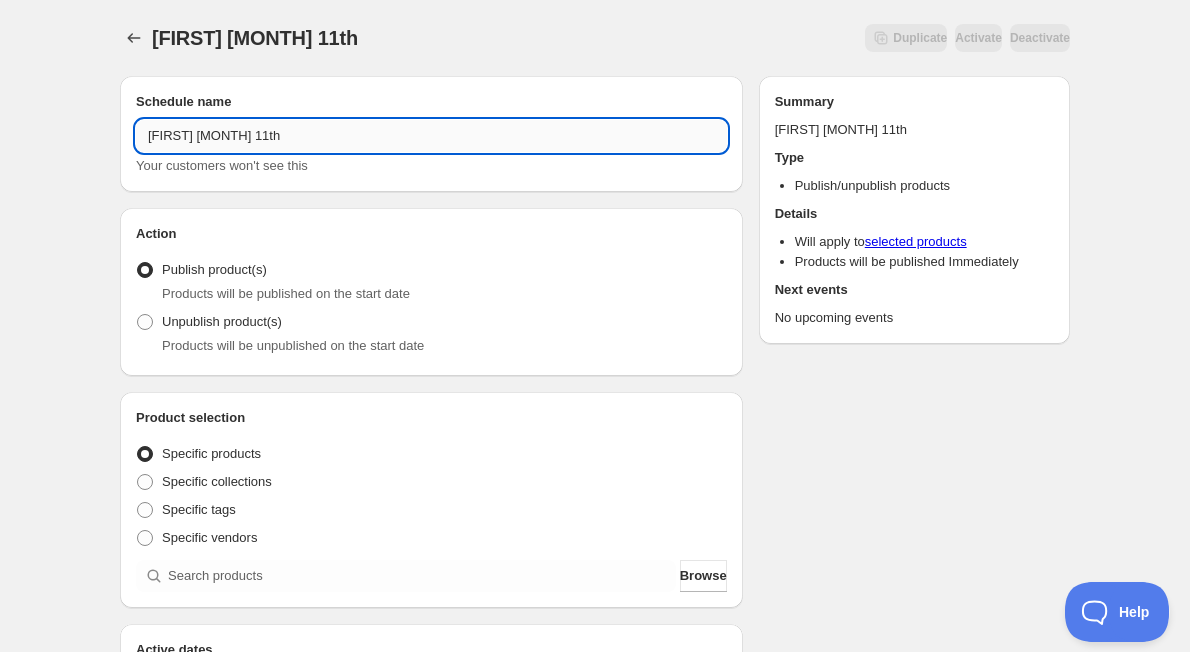 click on "[FIRST] [MONTH] 11th" at bounding box center (431, 136) 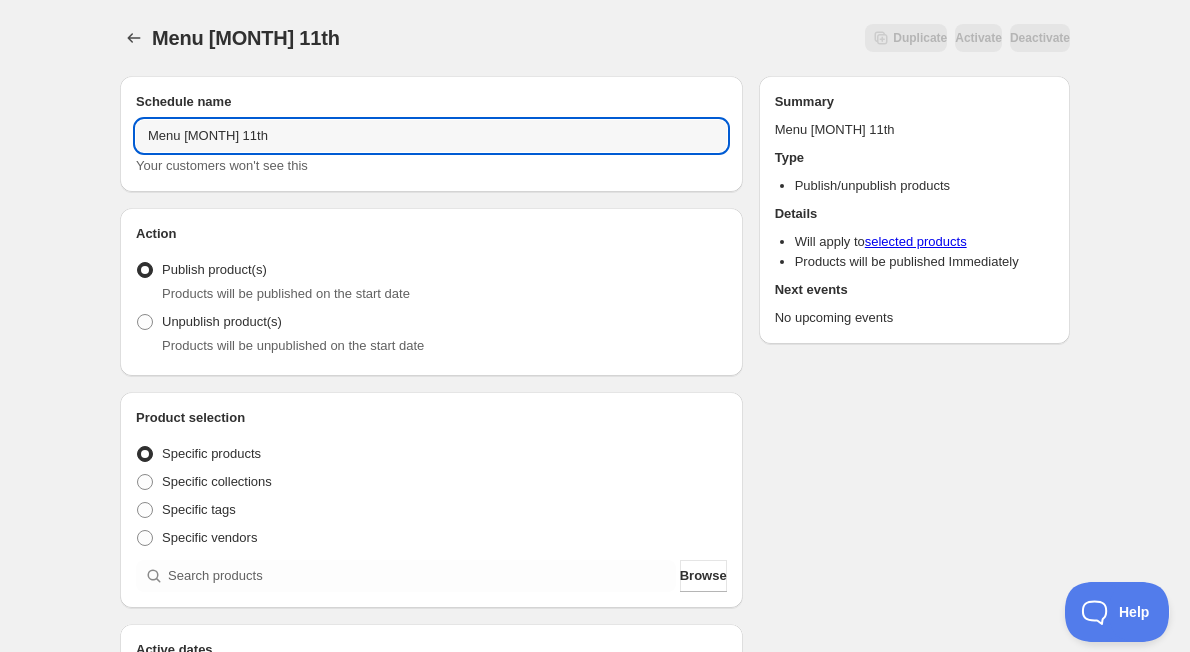 type on "Menu [MONTH] 11th" 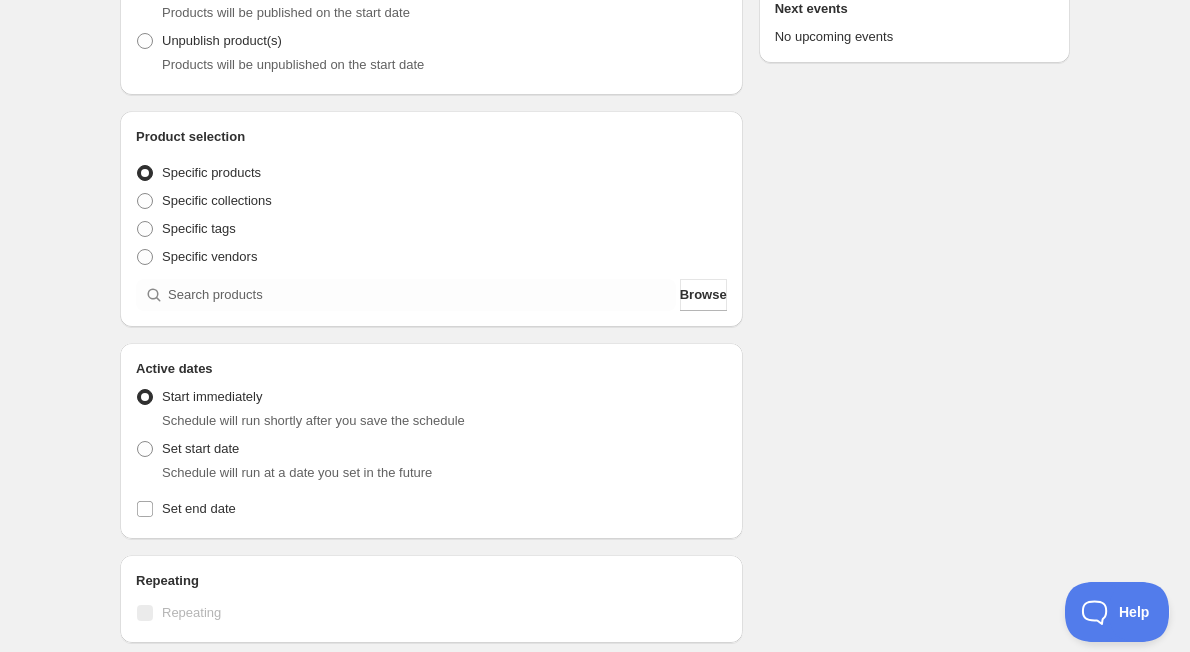 scroll, scrollTop: 400, scrollLeft: 0, axis: vertical 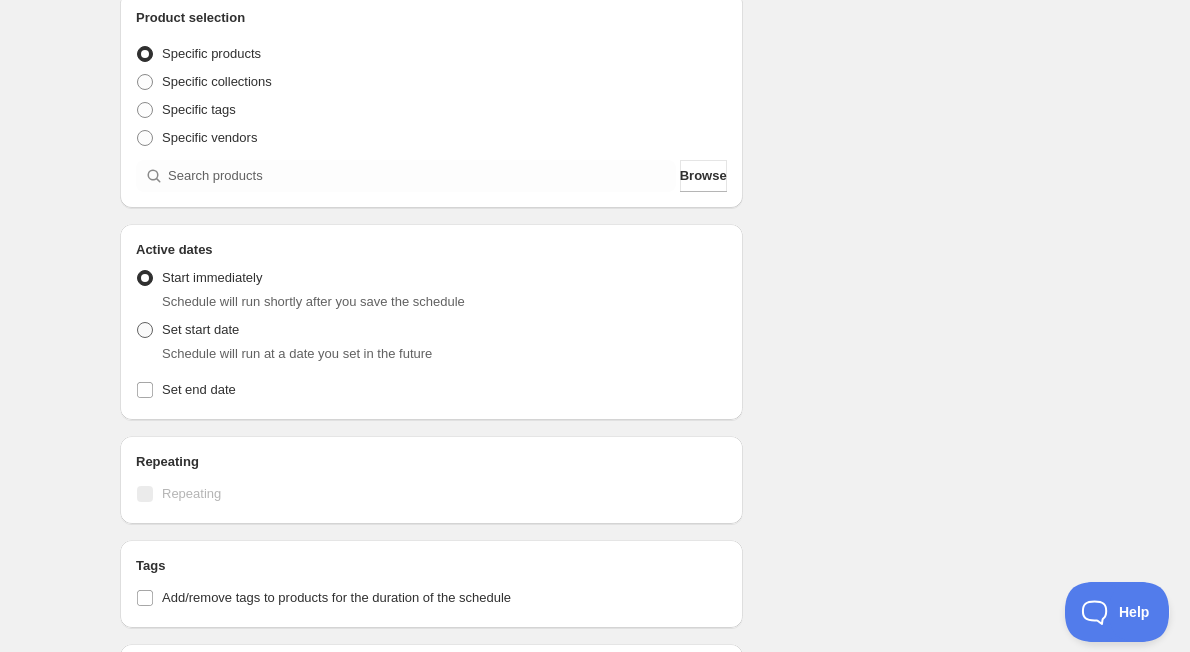 click on "Set start date" at bounding box center [187, 330] 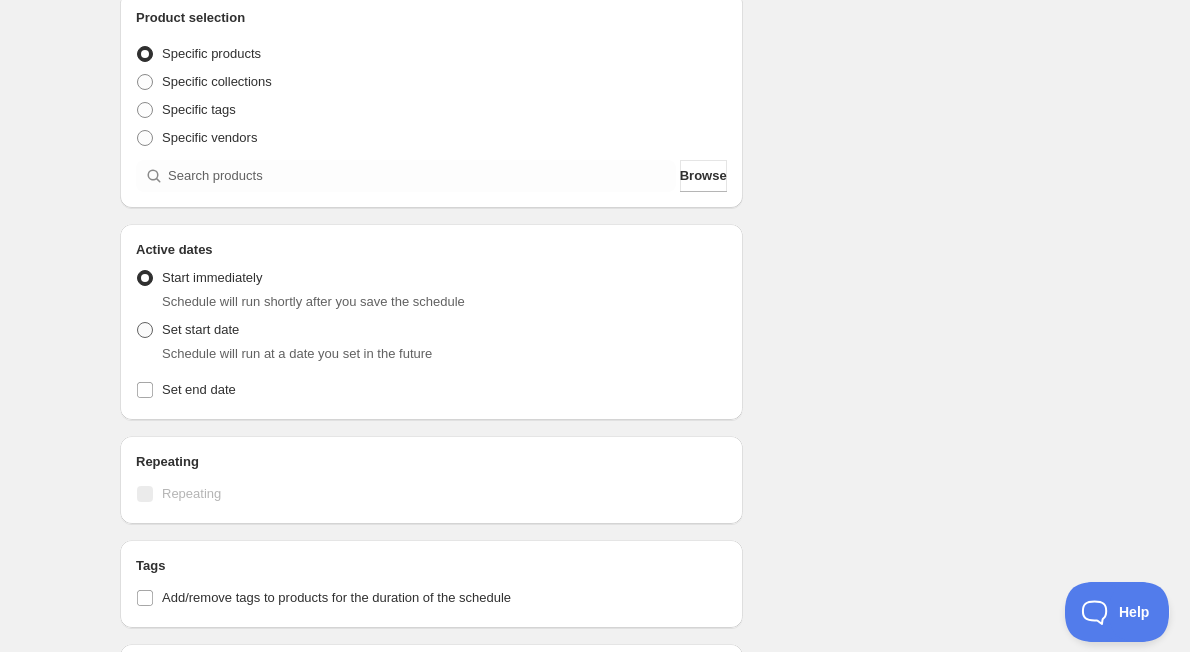 radio on "true" 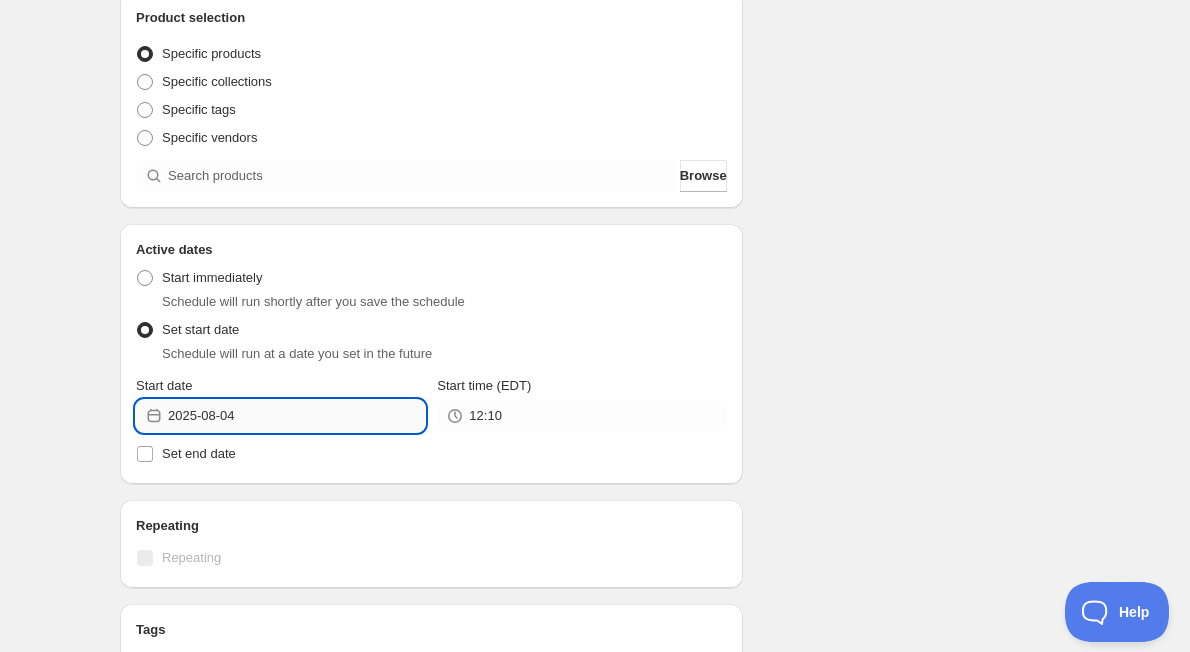 click on "2025-08-04" at bounding box center (296, 416) 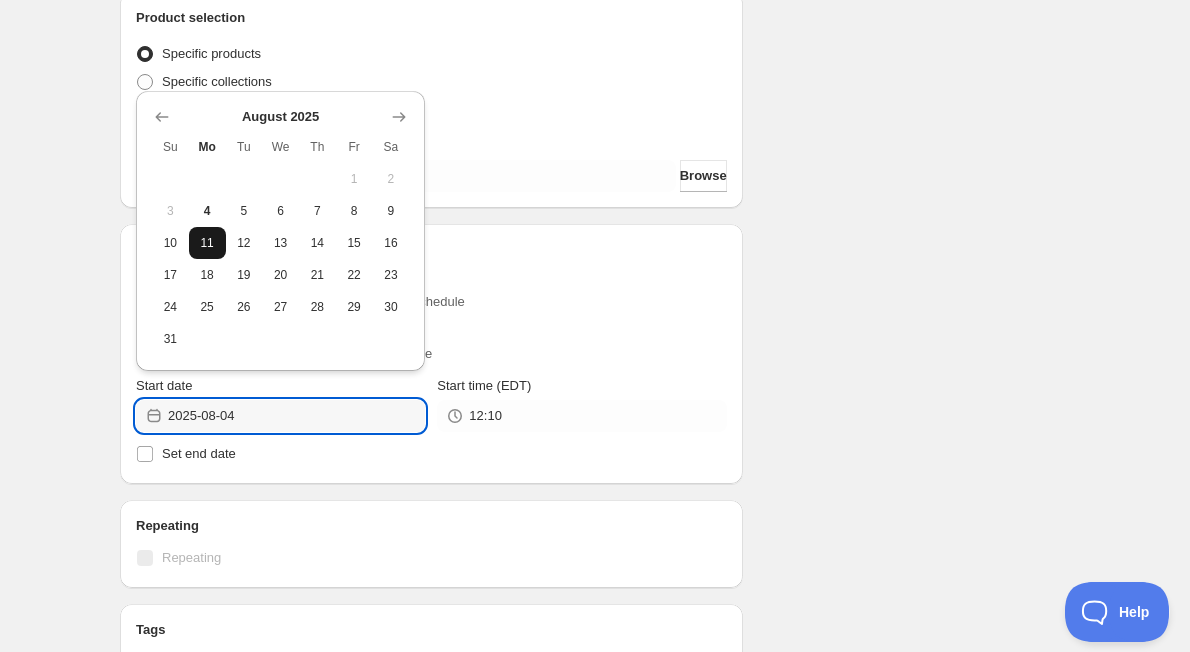 click on "11" at bounding box center [207, 243] 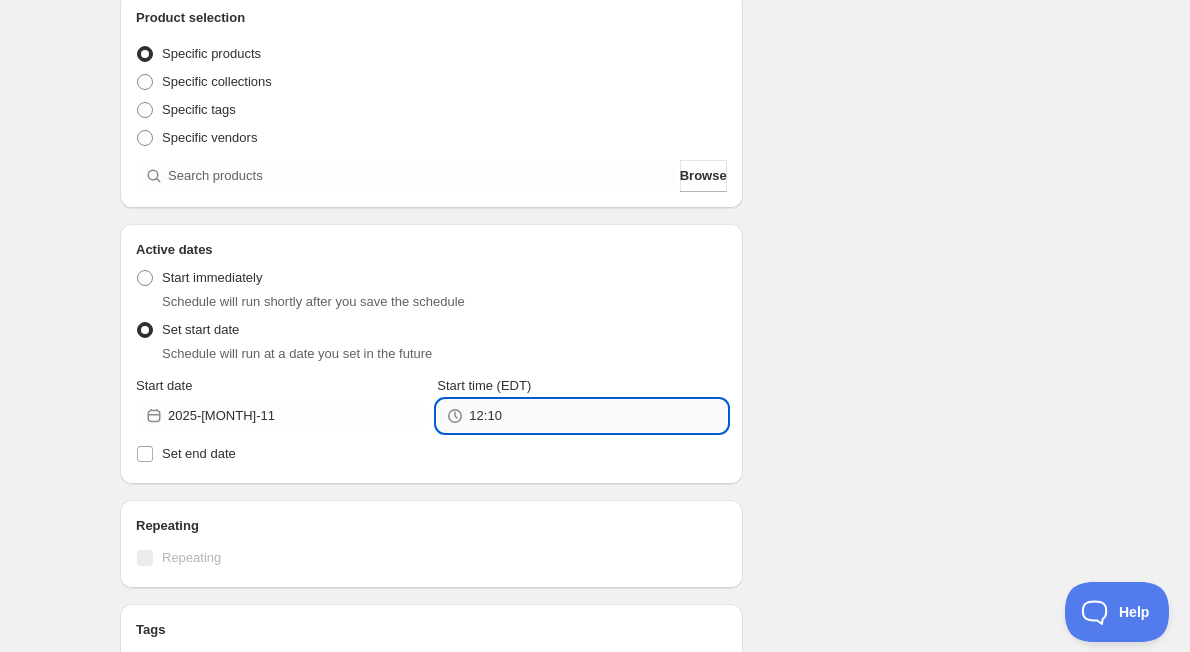 click on "12:10" at bounding box center (597, 416) 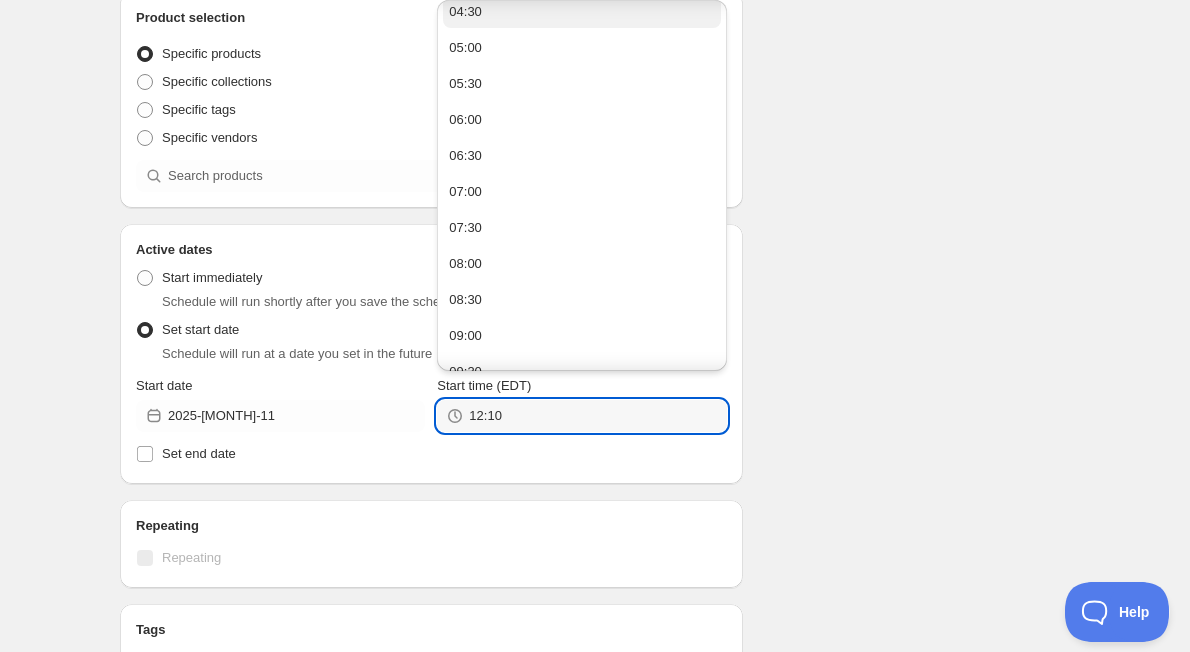 scroll, scrollTop: 300, scrollLeft: 0, axis: vertical 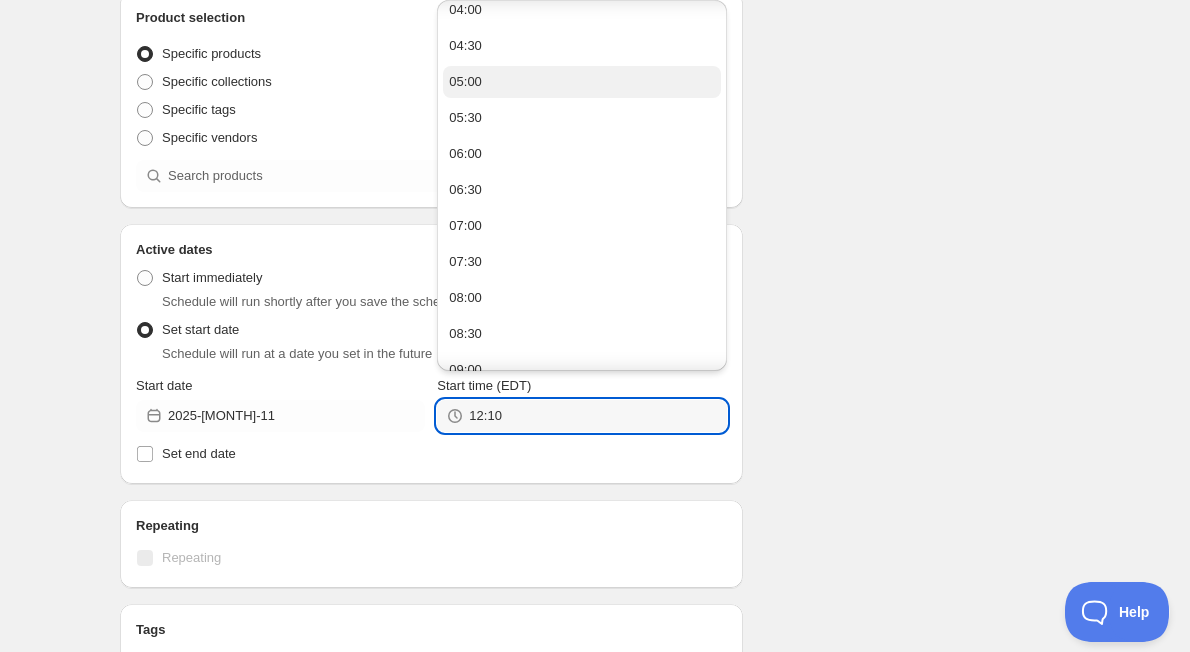 click on "05:00" at bounding box center [581, 82] 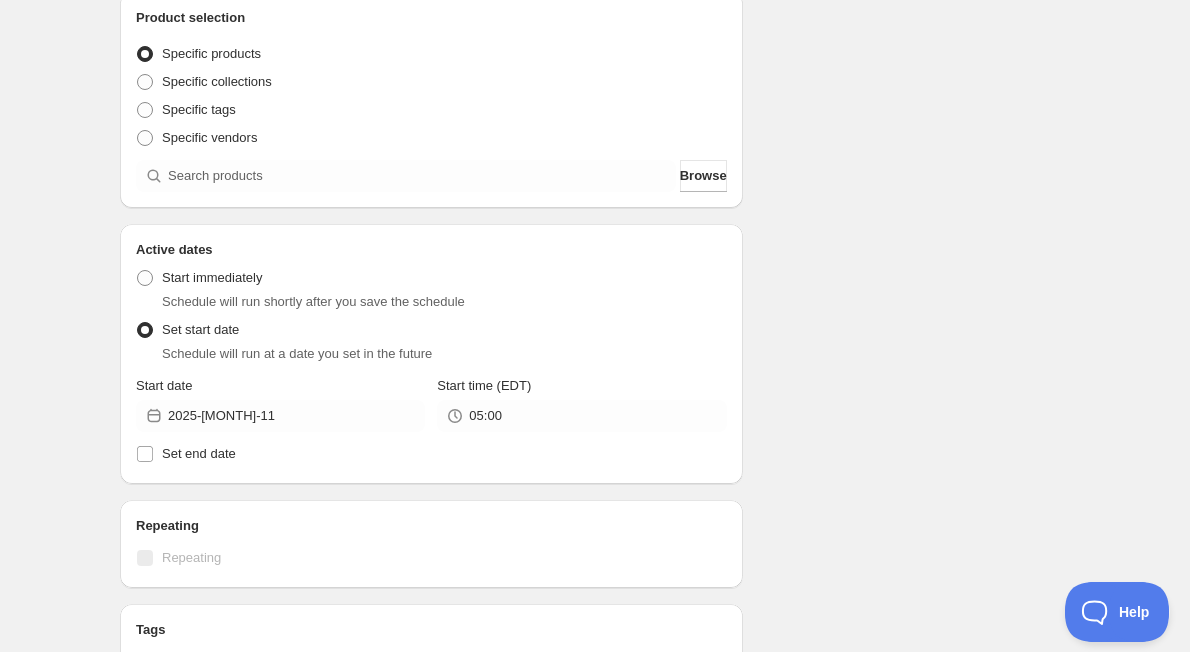 click on "Schedule name Menu [MONTH] 11th Your customers won't see this Action Action Publish product(s) Products will be published on the start date Set start date Schedule will run at a date you set in the future Start date 2025-[MONTH]-11 Start time (EDT) 05:00 Set end date Repeating Repeating Ok Cancel Every 1 Date range Days Weeks Months Years Days Ends Never On specific date After a number of occurances Tags Add/remove tags to products for the duration of the schedule Countdown timer Show a countdown timer on the product page The countdown timer will show the time remaining until the end of the schedule. Remember to add the Countdown Timer block to your theme and configure it to your liking. Open theme editor Anything else? Sales channel Summary" at bounding box center (587, 404) 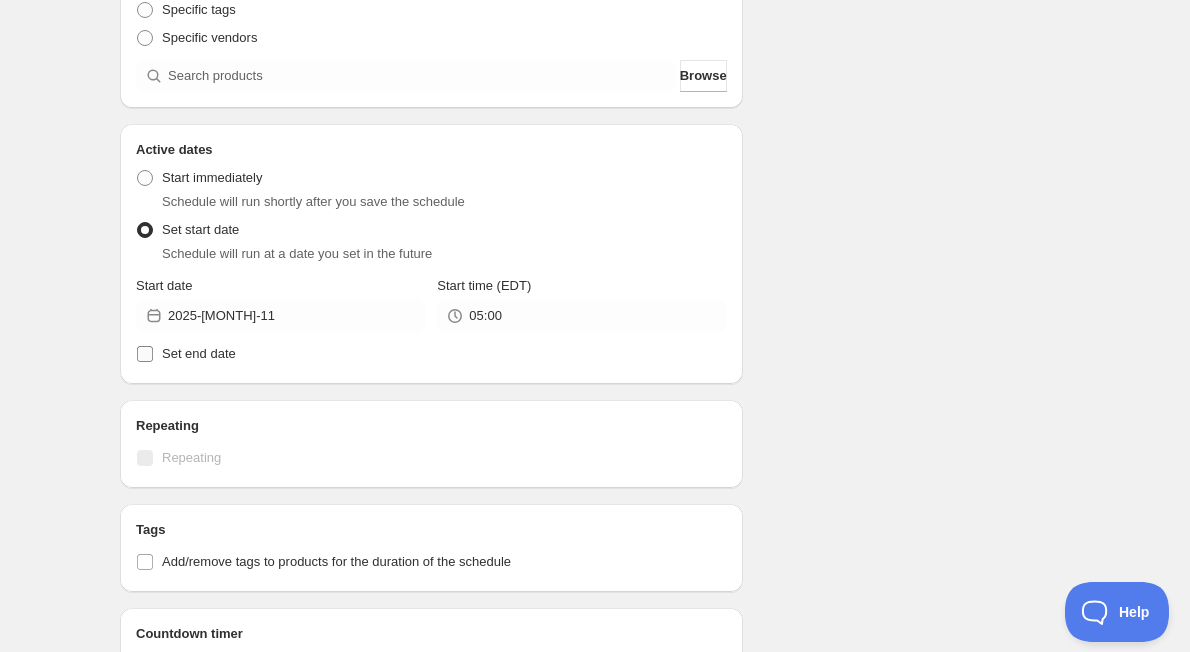 click on "Set end date" at bounding box center [431, 354] 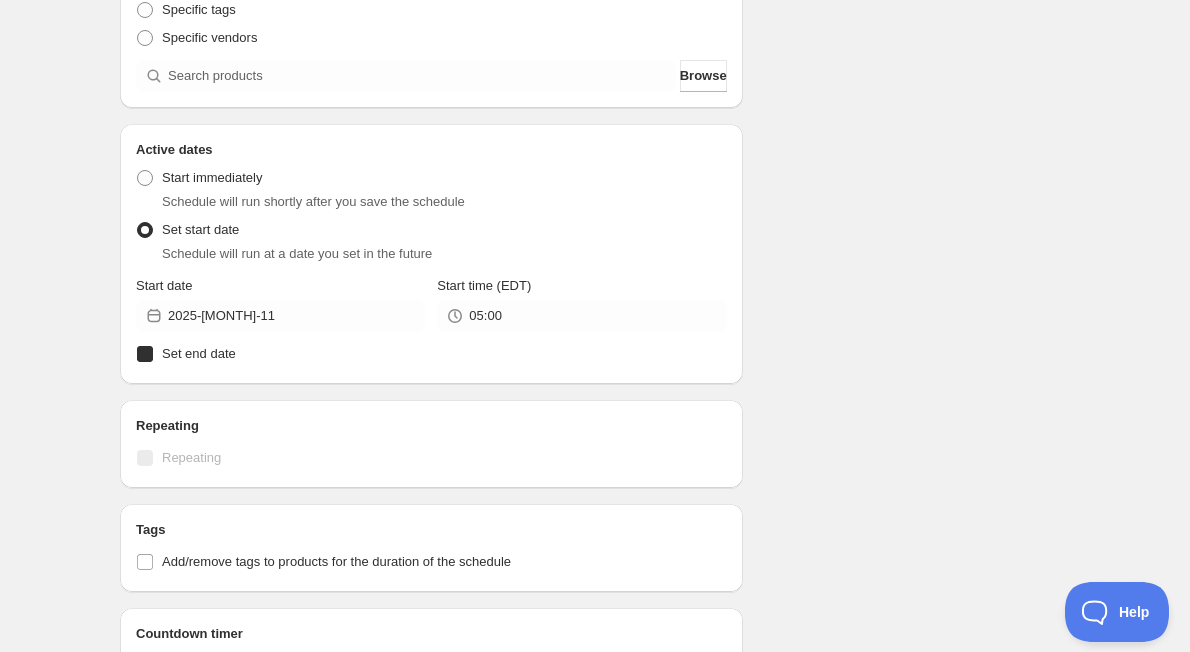 checkbox on "true" 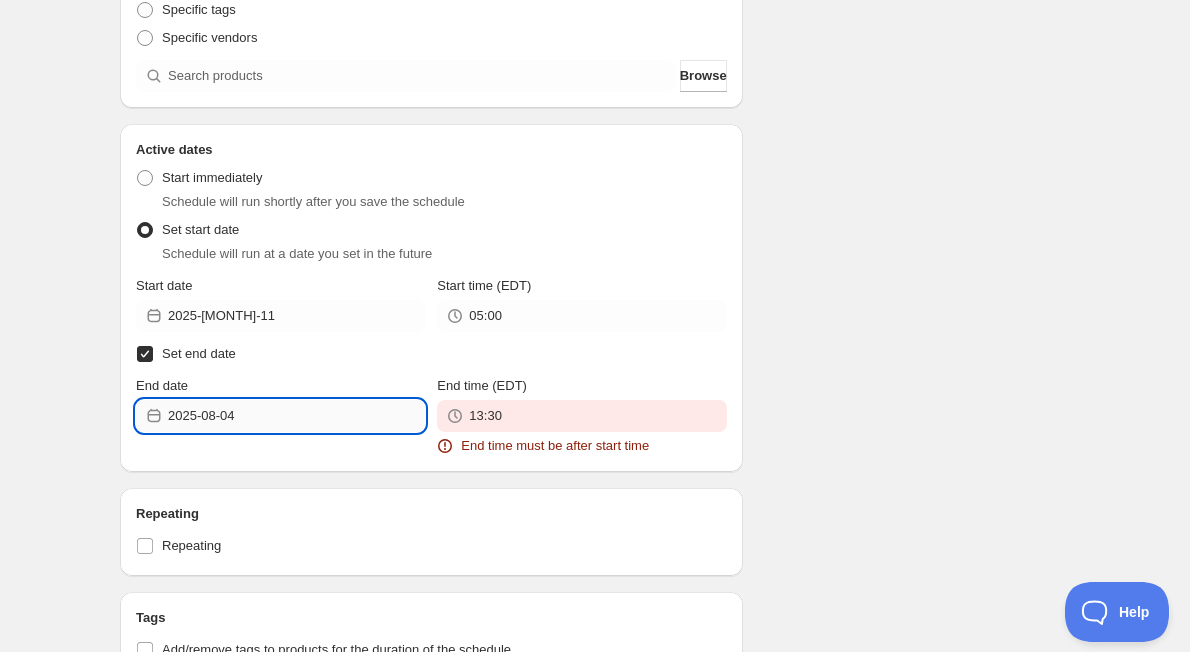 click on "2025-08-04" at bounding box center [296, 416] 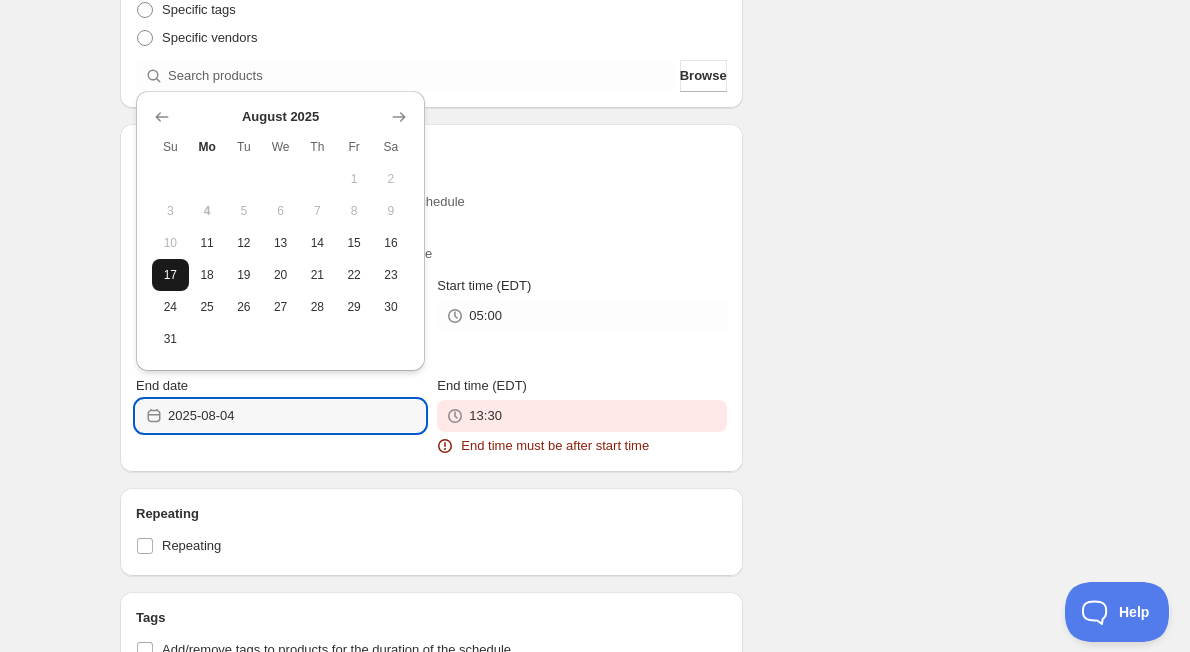 click on "17" at bounding box center [170, 275] 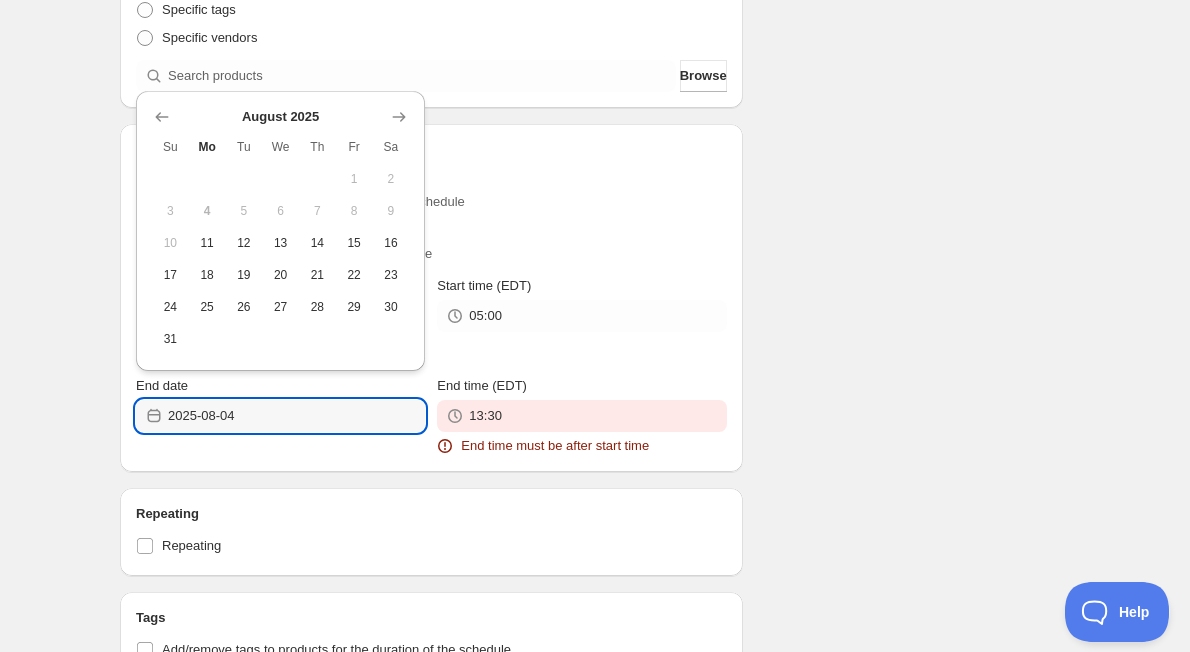 type on "2025-[MONTH]-17" 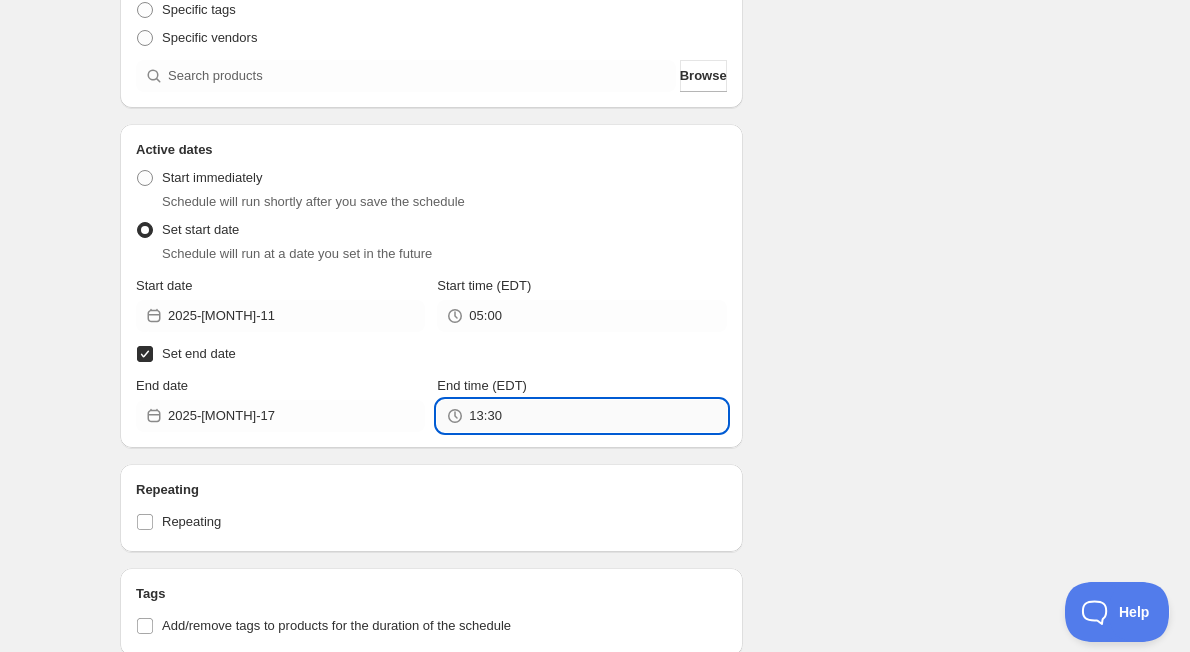 click on "13:30" at bounding box center [597, 416] 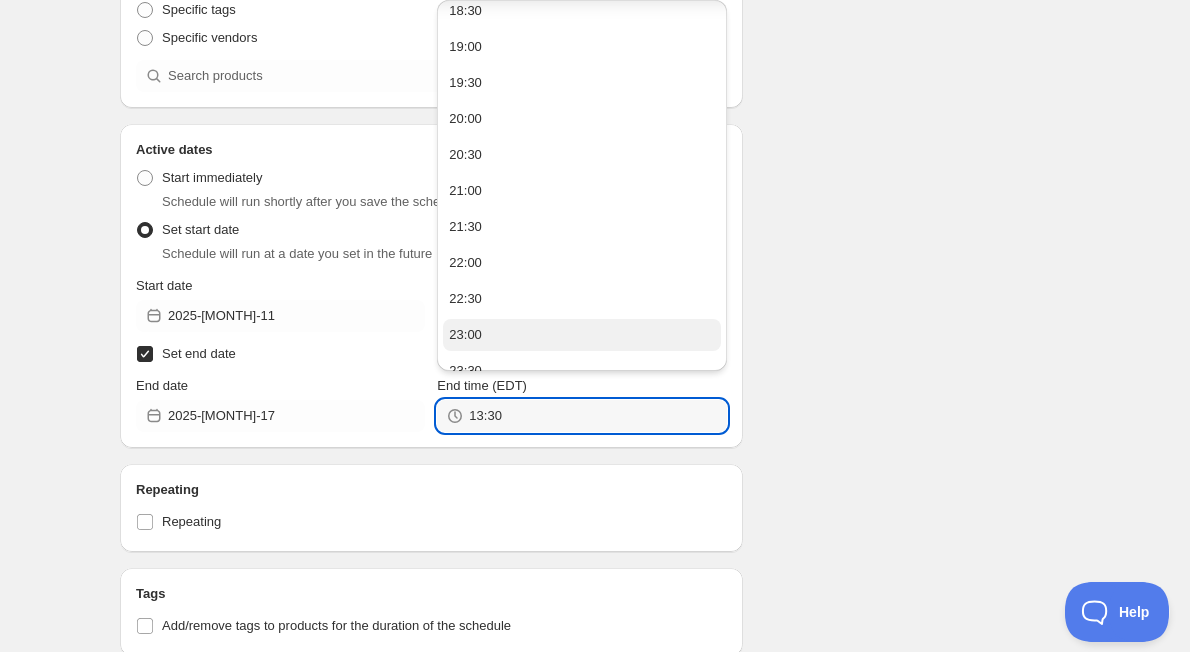 scroll, scrollTop: 1365, scrollLeft: 0, axis: vertical 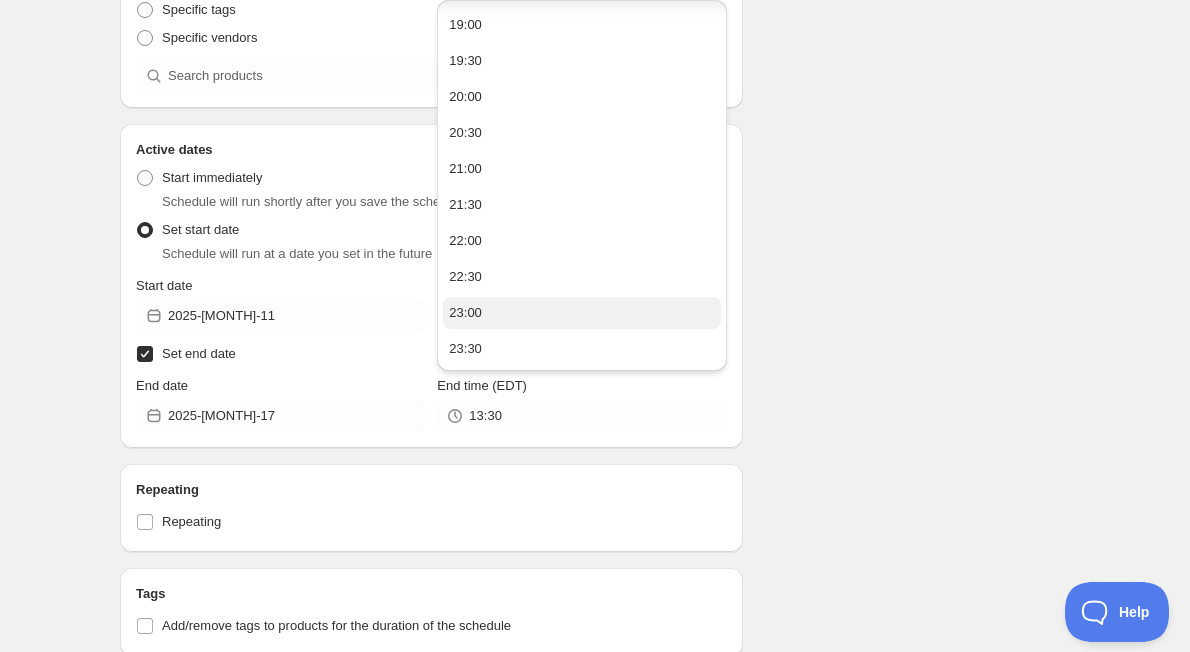 click on "23:00" at bounding box center [581, 313] 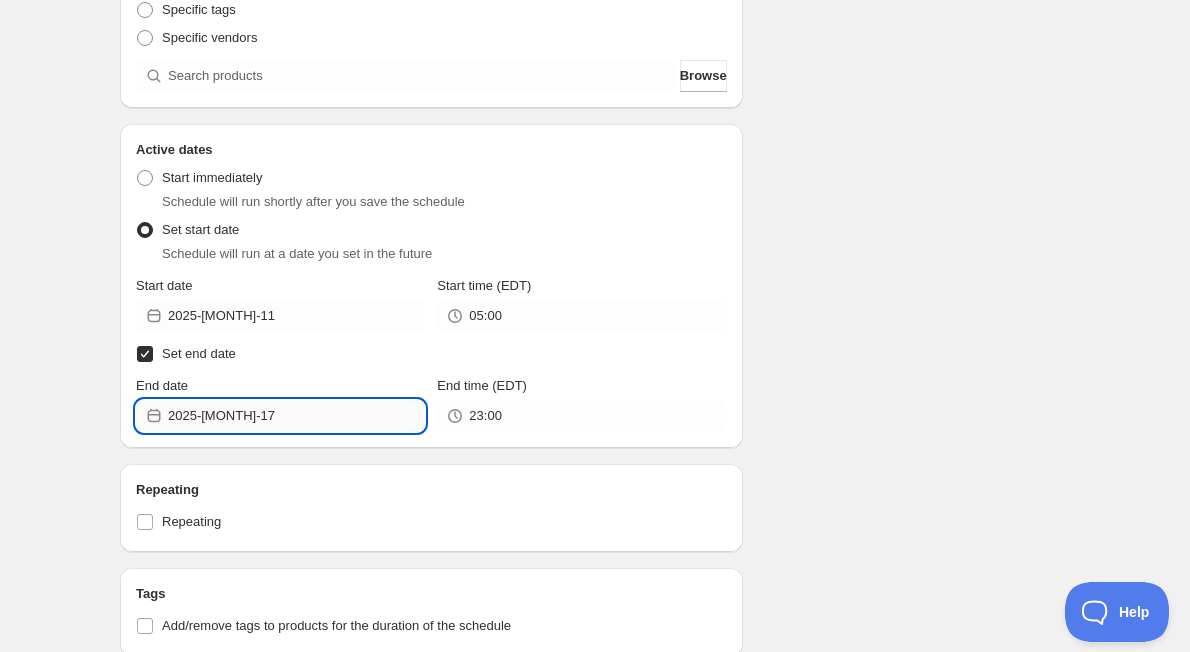 click on "2025-[MONTH]-17" at bounding box center [296, 416] 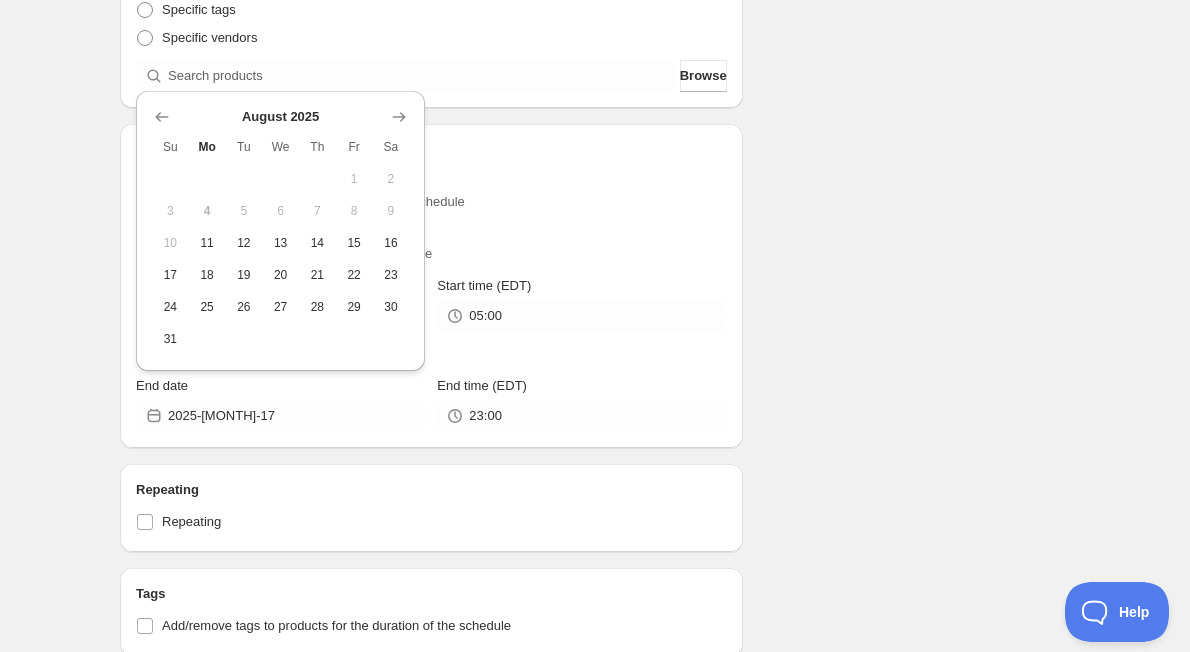 click on "Schedule name Menu [MONTH] 11th Your customers won't see this Action Action Publish product(s) Products will be published on the start date Unpublish product(s) Products will be unpublished on the start date Product selection Entity type Specific products Specific collections Specific tags Specific vendors Browse Active dates Active Date Type Start immediately Schedule will run shortly after you save the schedule Set start date Schedule will run at a date you set in the future Start date 2025-[MONTH]-11 Start time (EDT) 05:00 Set end date End date 2025-[MONTH]-17 End time (EDT) 23:00 Repeating Repeating Ok Cancel Every 1 Date range Days Weeks Months Years Days Ends Never On specific date After a number of occurances Tags Add/remove tags to products for the duration of the schedule Countdown timer Show a countdown timer on the product page The countdown timer will show the time remaining until the end of the schedule. Remember to add the Countdown Timer block to your theme and configure it to your liking. Anything else?" at bounding box center [587, 384] 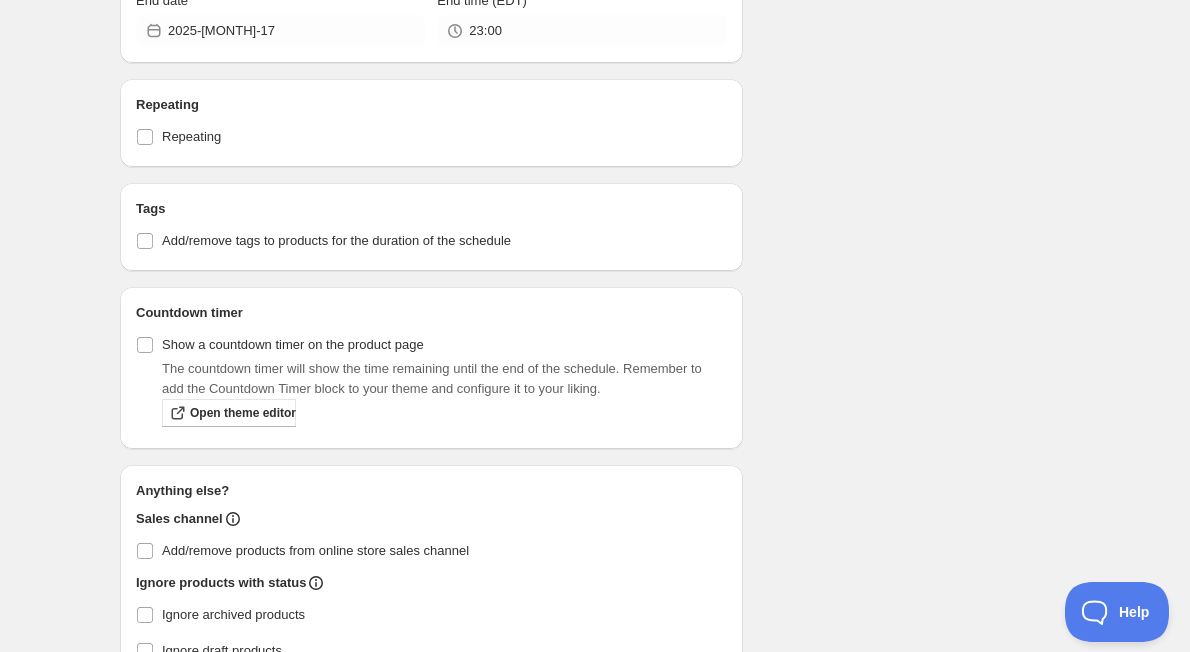 scroll, scrollTop: 900, scrollLeft: 0, axis: vertical 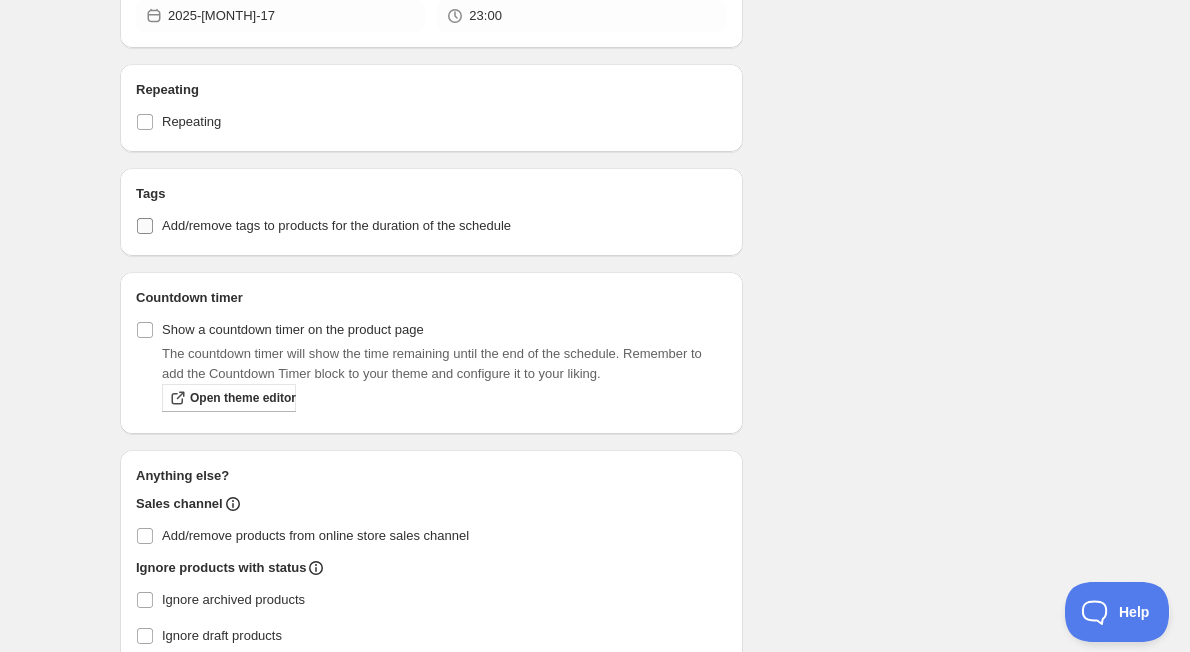 click on "Add/remove tags to products for the duration of the schedule" at bounding box center (336, 225) 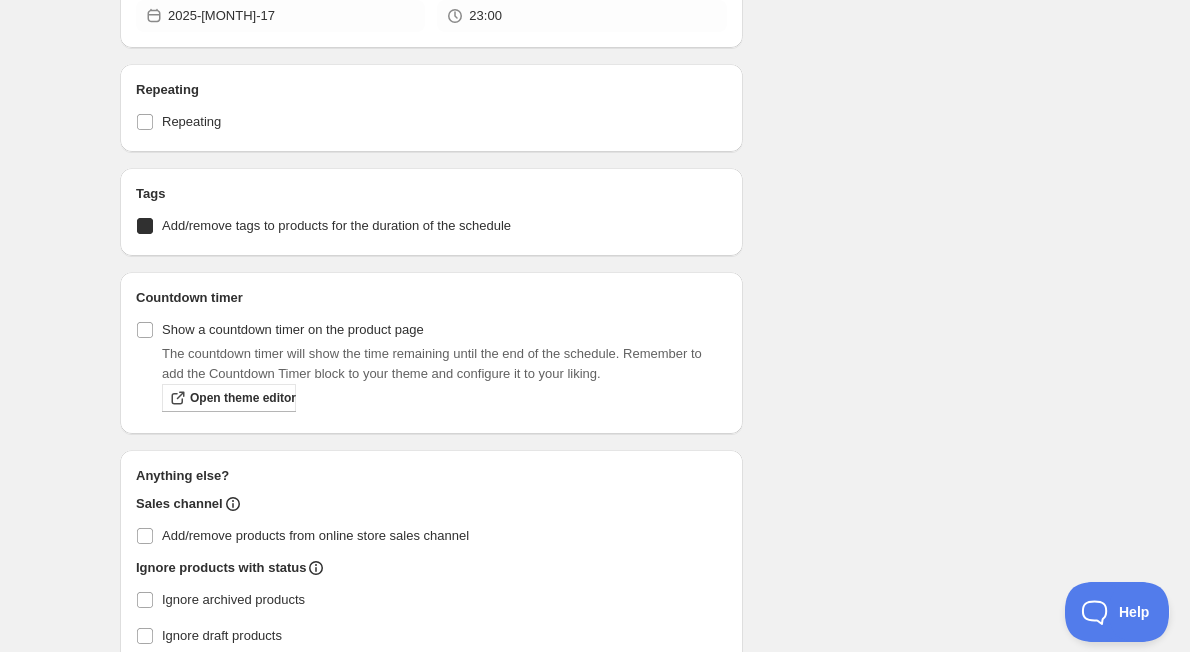 checkbox on "true" 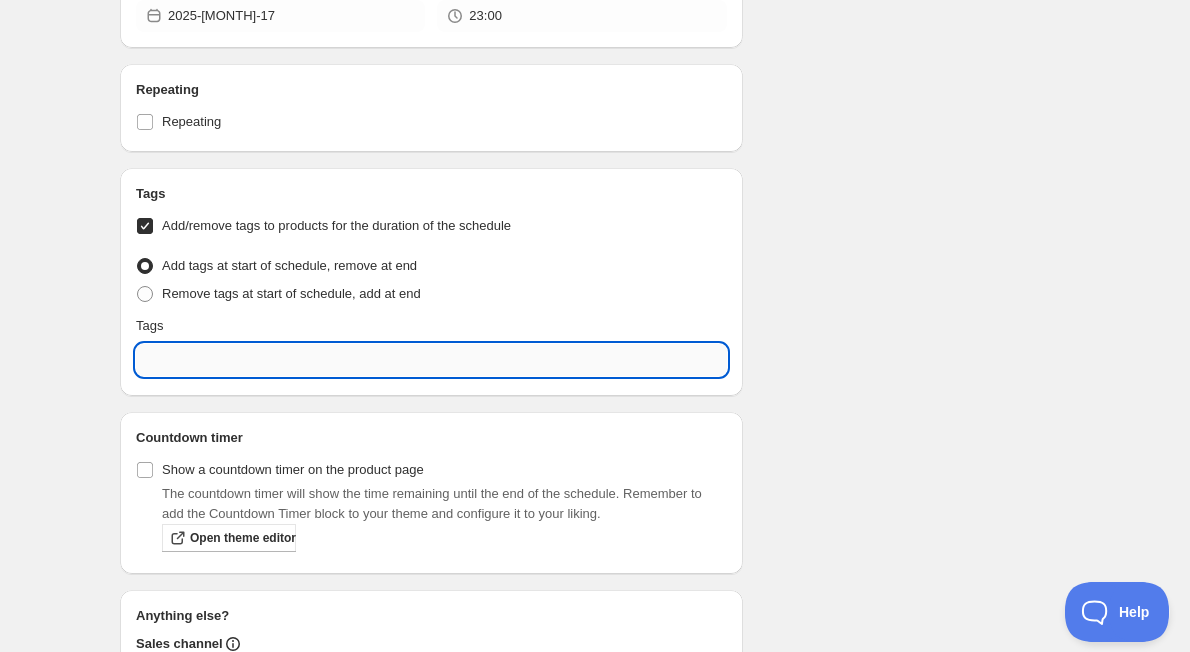 click at bounding box center (431, 360) 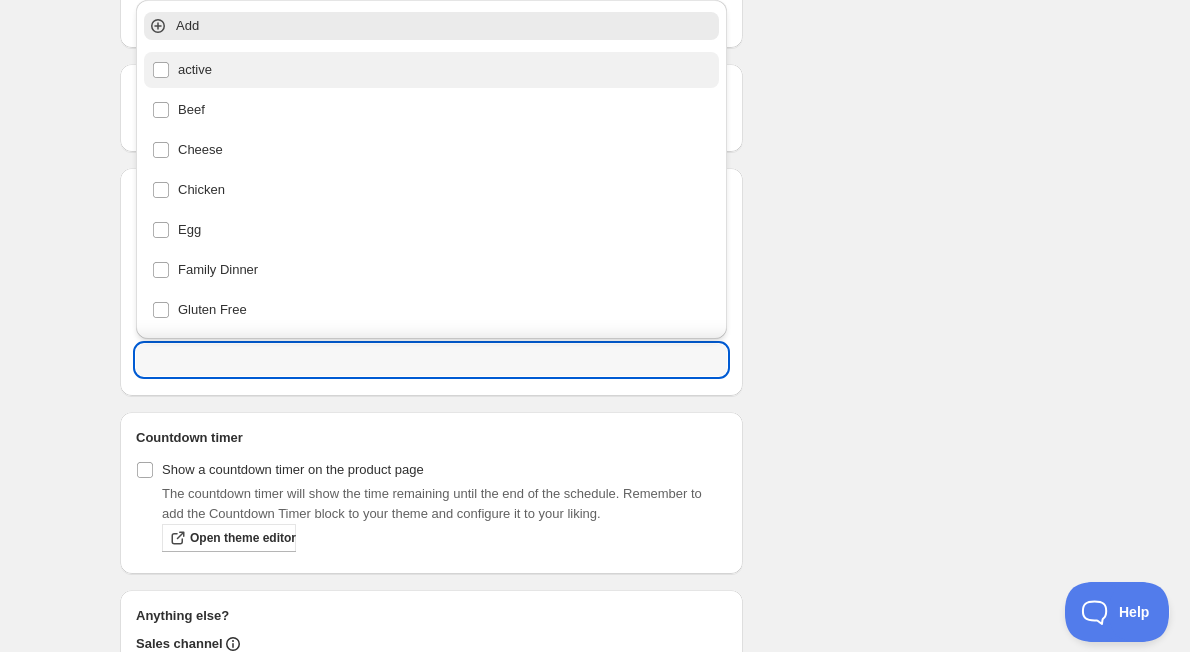 click on "active" at bounding box center (431, 70) 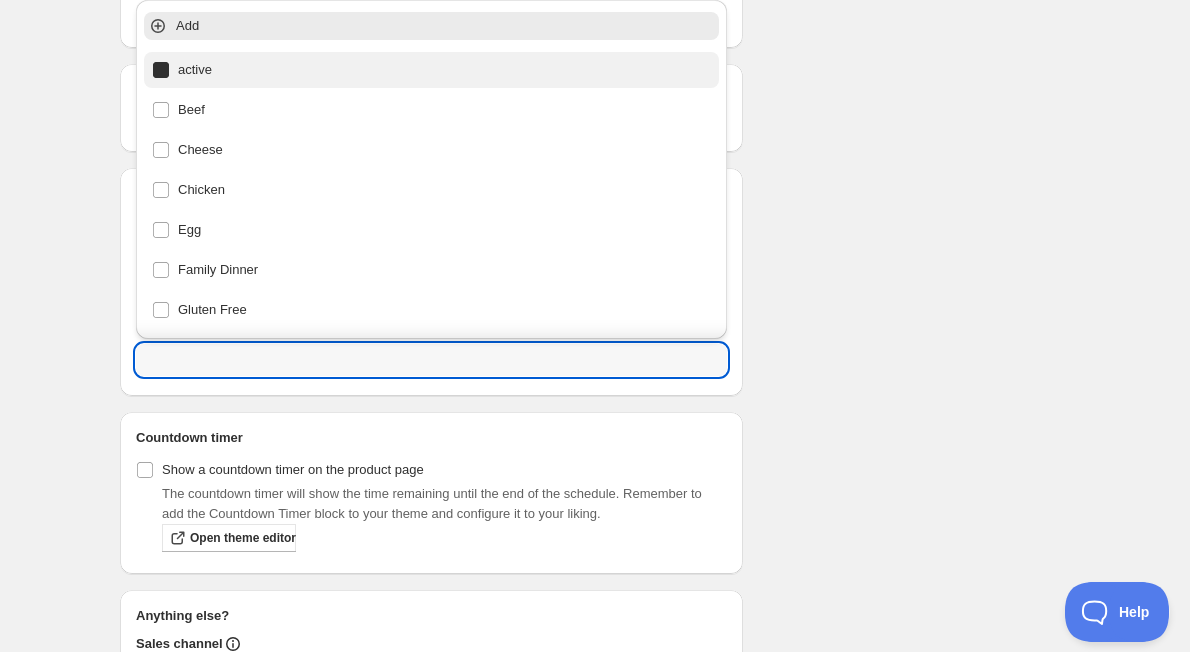 type on "active" 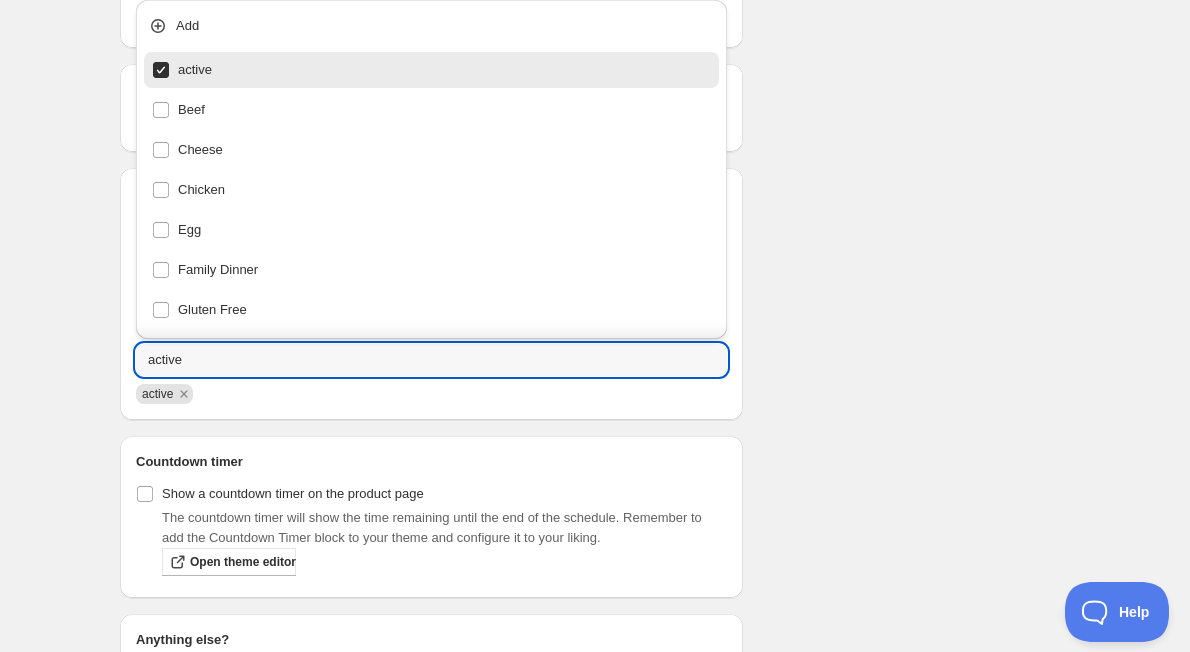 click on "Schedule name Menu [MONTH] 11th Your customers won't see this Action Action Publish product(s) Products will be published on the start date Unpublish product(s) Products will be unpublished on the start date Product selection Entity type Specific products Specific collections Specific tags Specific vendors Browse Active dates Active Date Type Start immediately Schedule will run shortly after you save the schedule Set start date Schedule will run at a date you set in the future Start date 2025-[MONTH]-11 Start time (EDT) 05:00 Set end date End date 2025-[MONTH]-17 End time (EDT) 23:00 Repeating Repeating Ok Cancel Every 1 Date range Days Weeks Months Years Days Ends Never On specific date After a number of occurances Tags Add/remove tags to products for the duration of the schedule Tag type Add tags at start of schedule, remove at end Remove tags at start of schedule, add at end Tags active active Countdown timer Show a countdown timer on the product page Open theme editor Anything else? Sales channel Unpublish action" at bounding box center (587, 66) 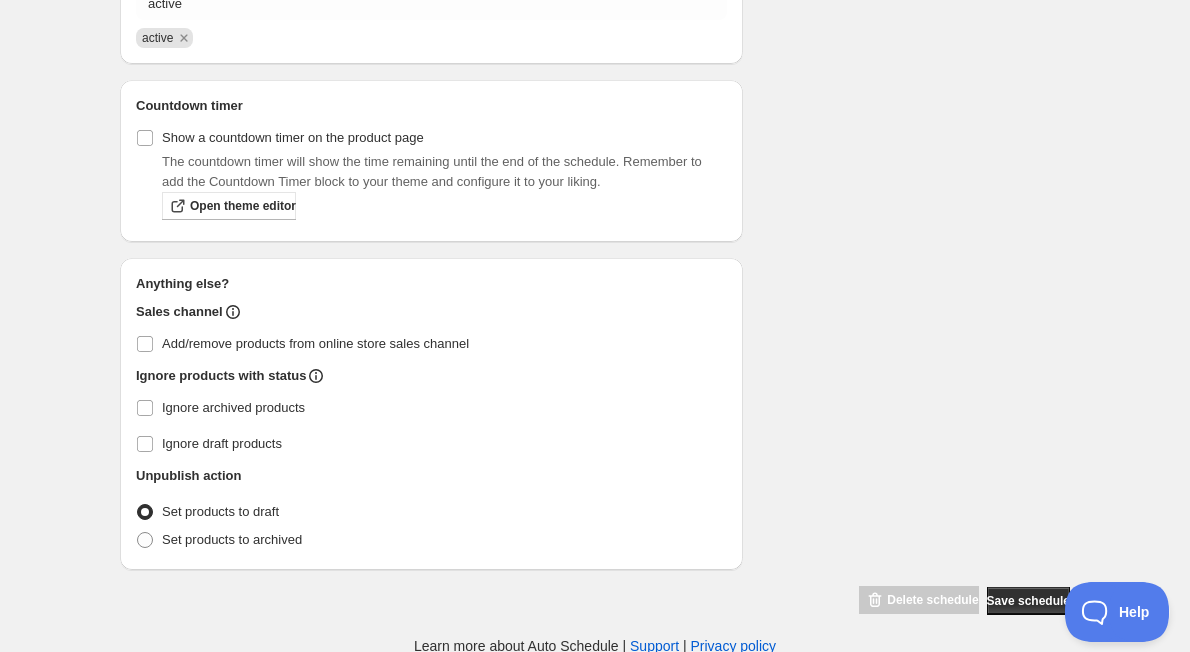 scroll, scrollTop: 1258, scrollLeft: 0, axis: vertical 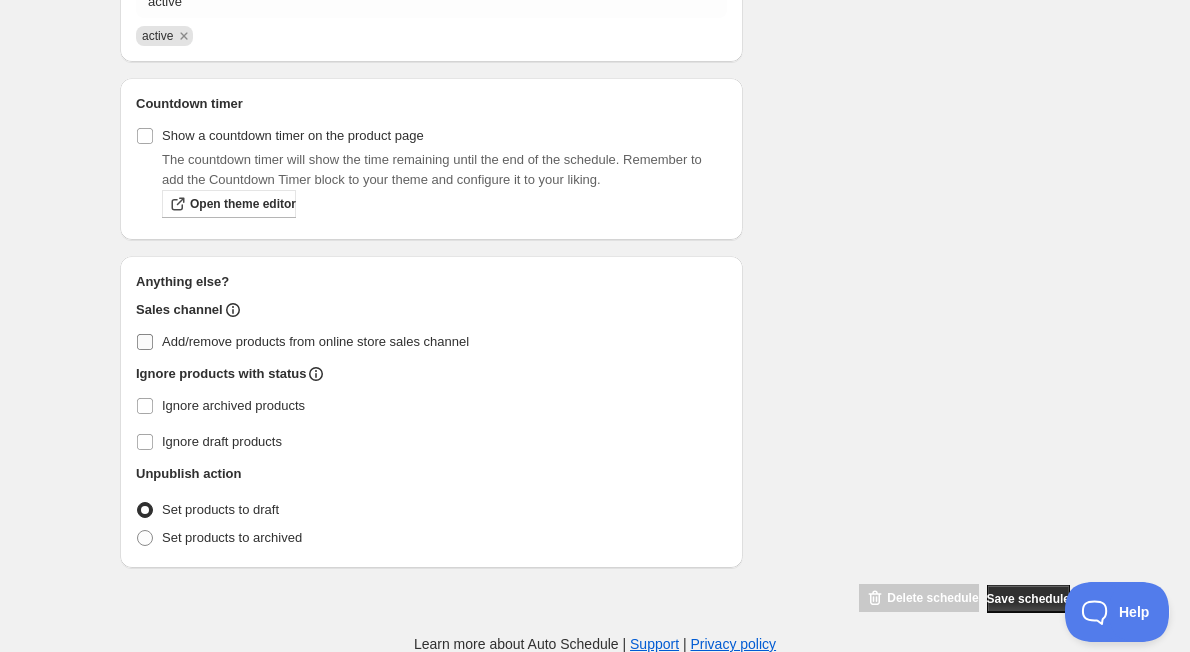 click on "Add/remove products from online store sales channel" at bounding box center [145, 342] 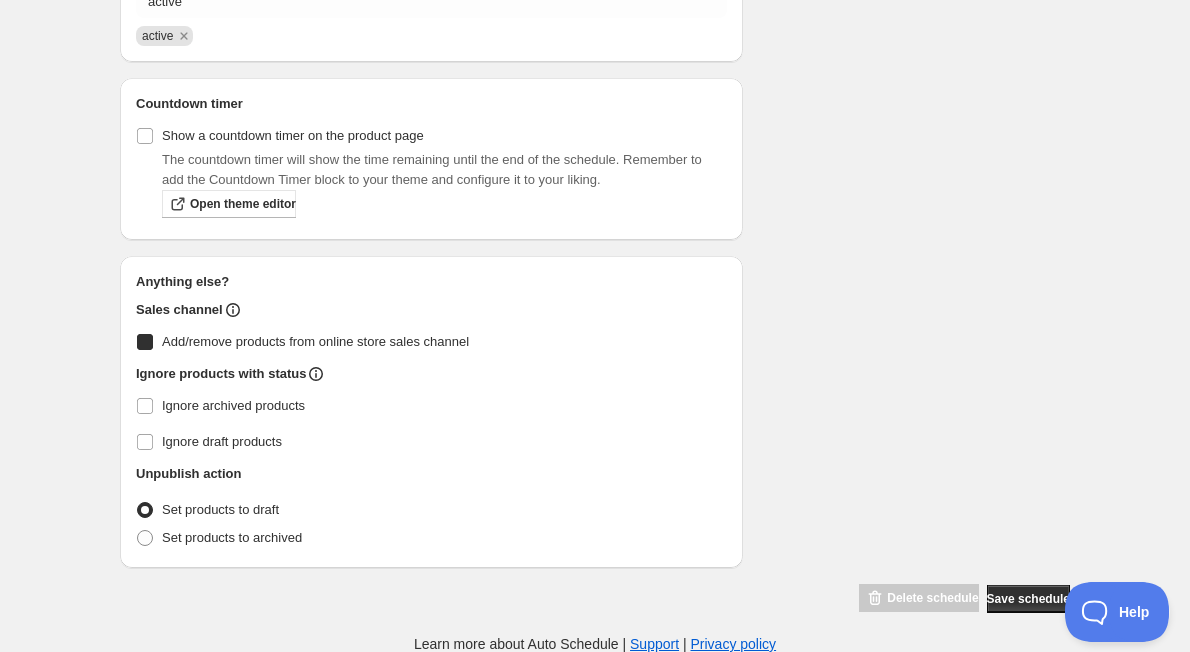 checkbox on "true" 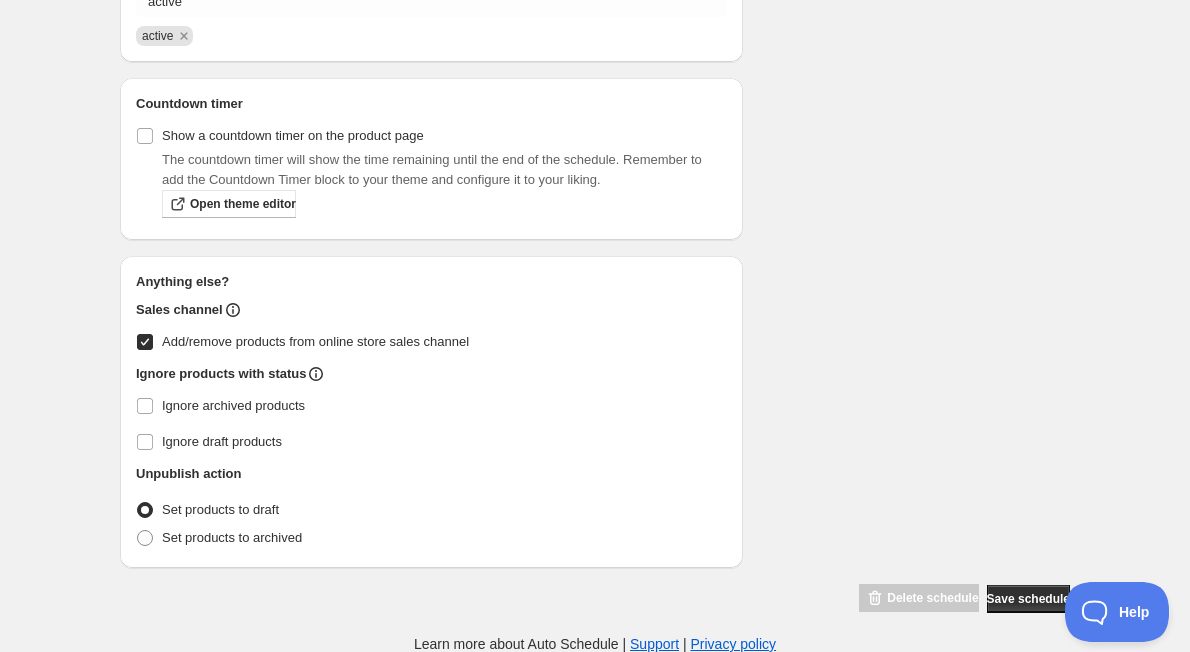 click on "Schedule name Menu [MONTH] 11th Your customers won't see this Action Action Publish product(s) Products will be published on the start date Unpublish product(s) Products will be unpublished on the start date Product selection Entity type Specific products Specific collections Specific tags Specific vendors Browse Active dates Active Date Type Start immediately Schedule will run shortly after you save the schedule Set start date Schedule will run at a date you set in the future Start date 2025-[MONTH]-11 Start time (EDT) 05:00 Set end date End date 2025-[MONTH]-17 End time (EDT) 23:00 Repeating Repeating Ok Cancel Every 1 Date range Days Weeks Months Years Days Ends Never On specific date After a number of occurances Tags Add/remove tags to products for the duration of the schedule Tag type Add tags at start of schedule, remove at end Remove tags at start of schedule, add at end Tags active active Countdown timer Show a countdown timer on the product page Open theme editor Anything else? Sales channel Unpublish action" at bounding box center [587, -292] 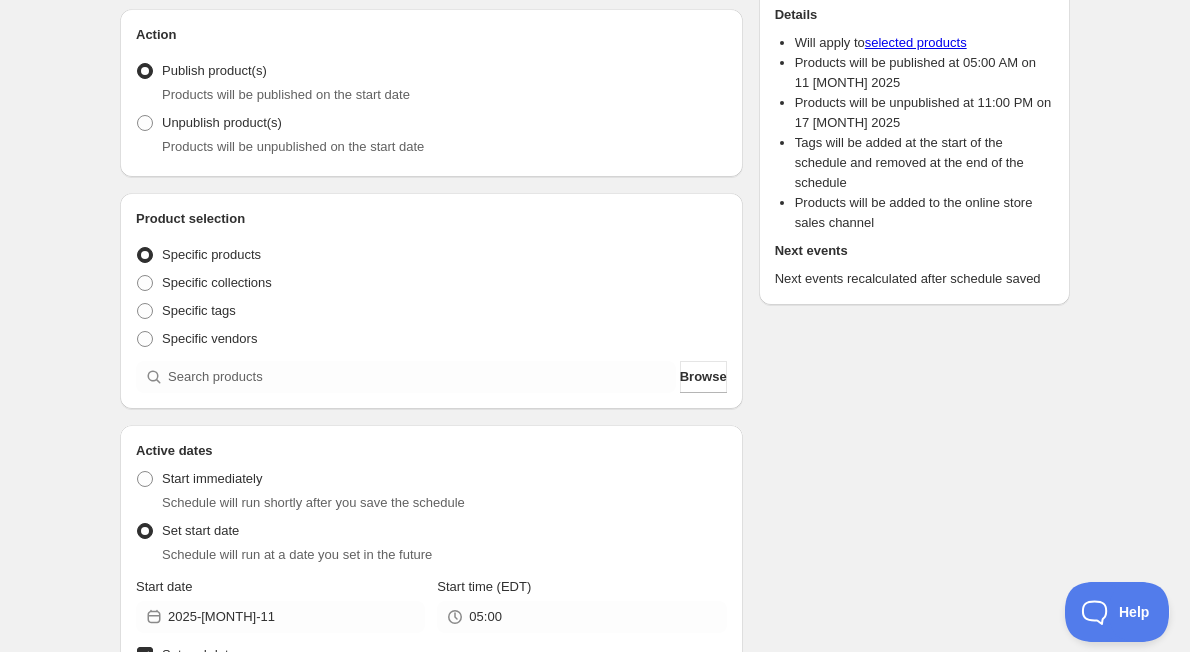 scroll, scrollTop: 158, scrollLeft: 0, axis: vertical 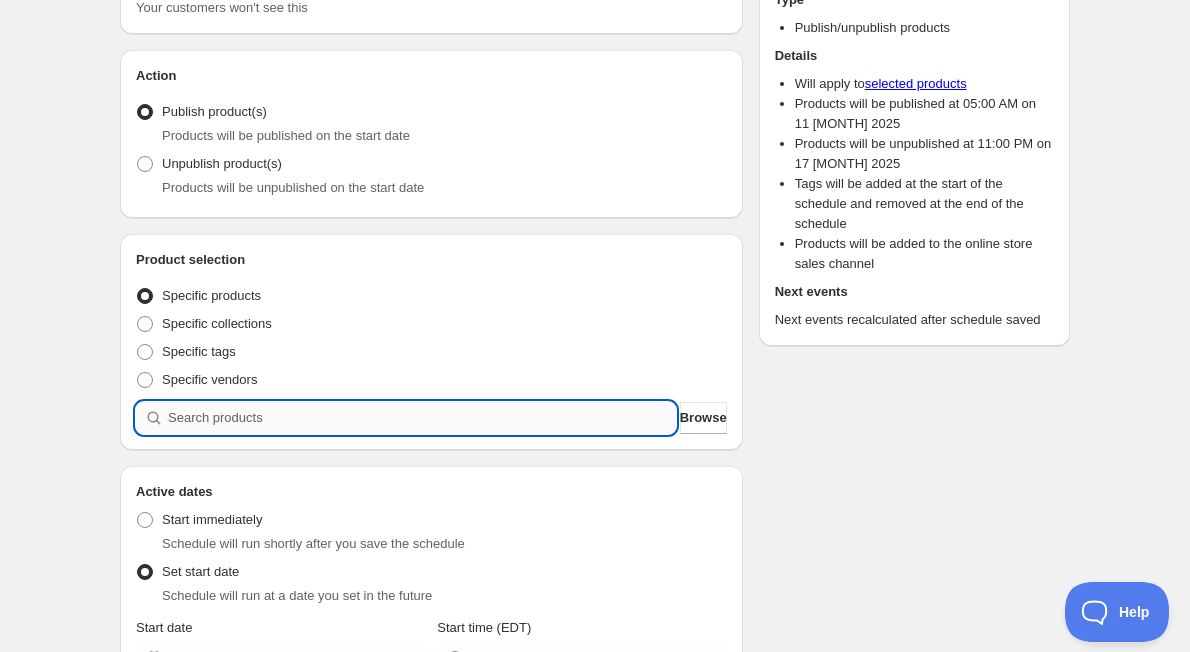 click at bounding box center (422, 418) 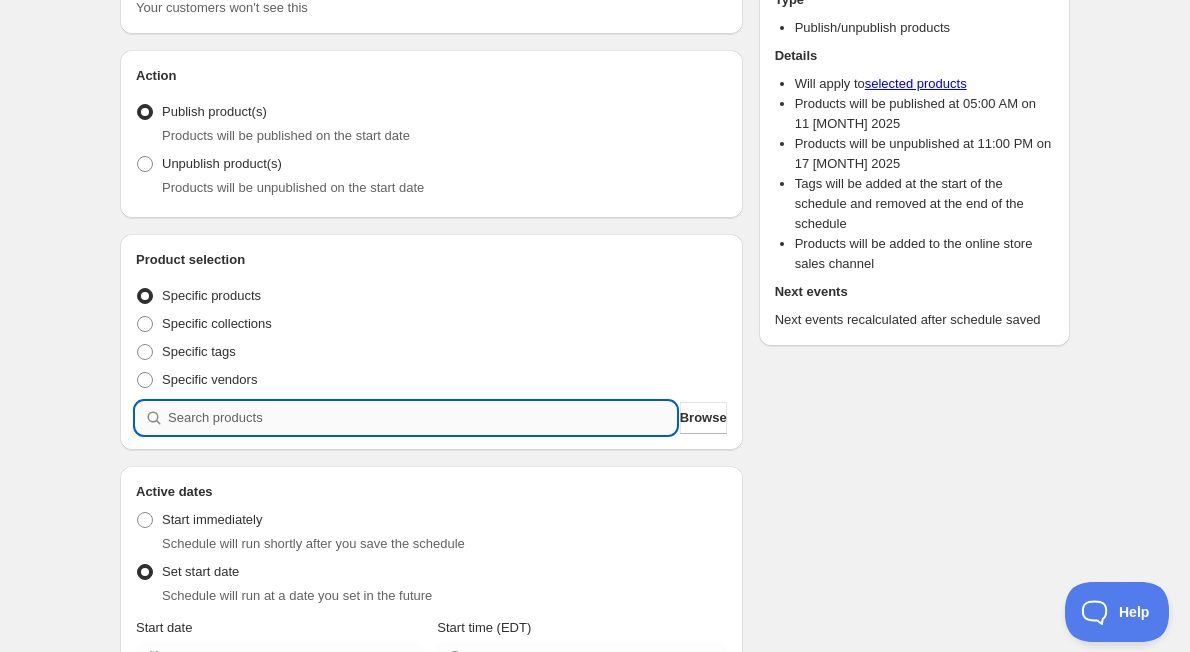 type on "p" 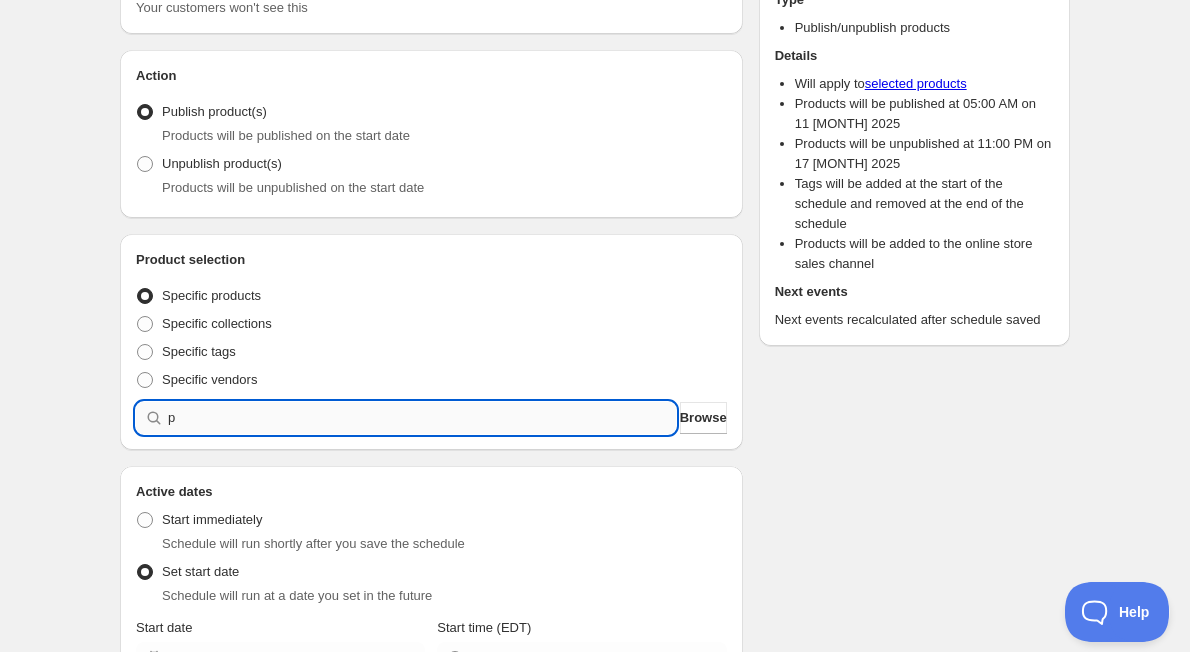 type 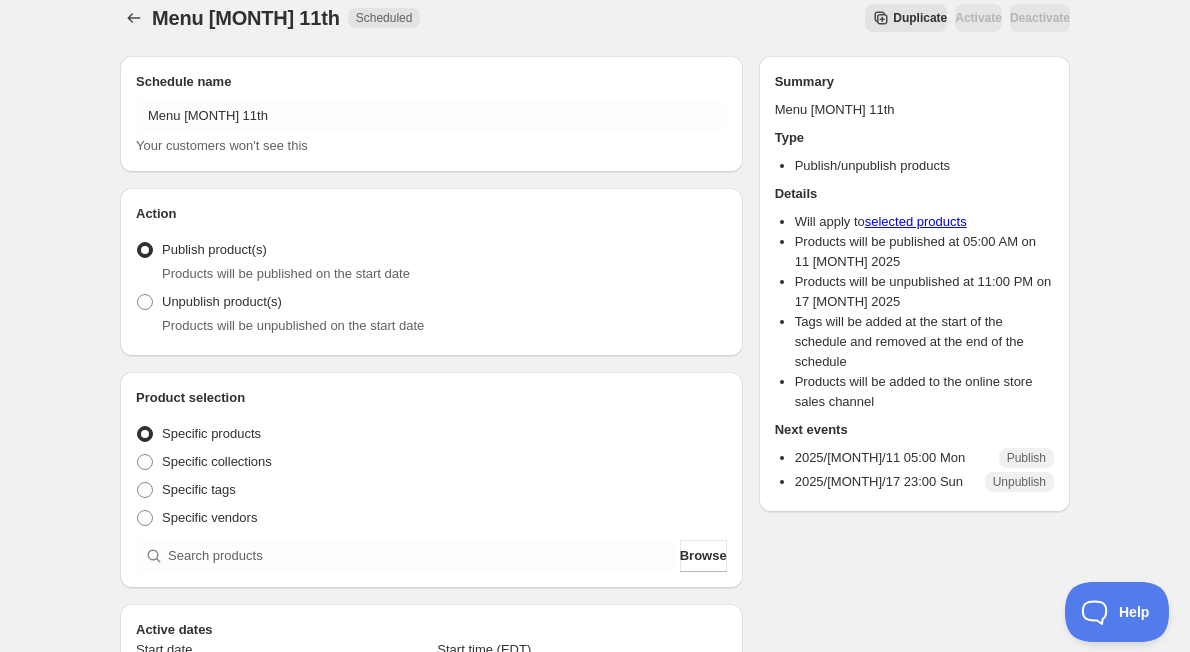scroll, scrollTop: 158, scrollLeft: 0, axis: vertical 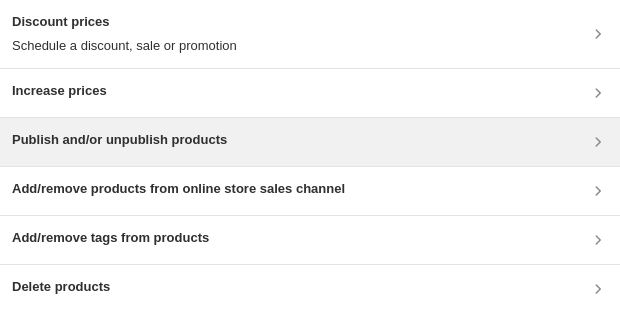 click on "Publish and/or unpublish products" at bounding box center [119, 140] 